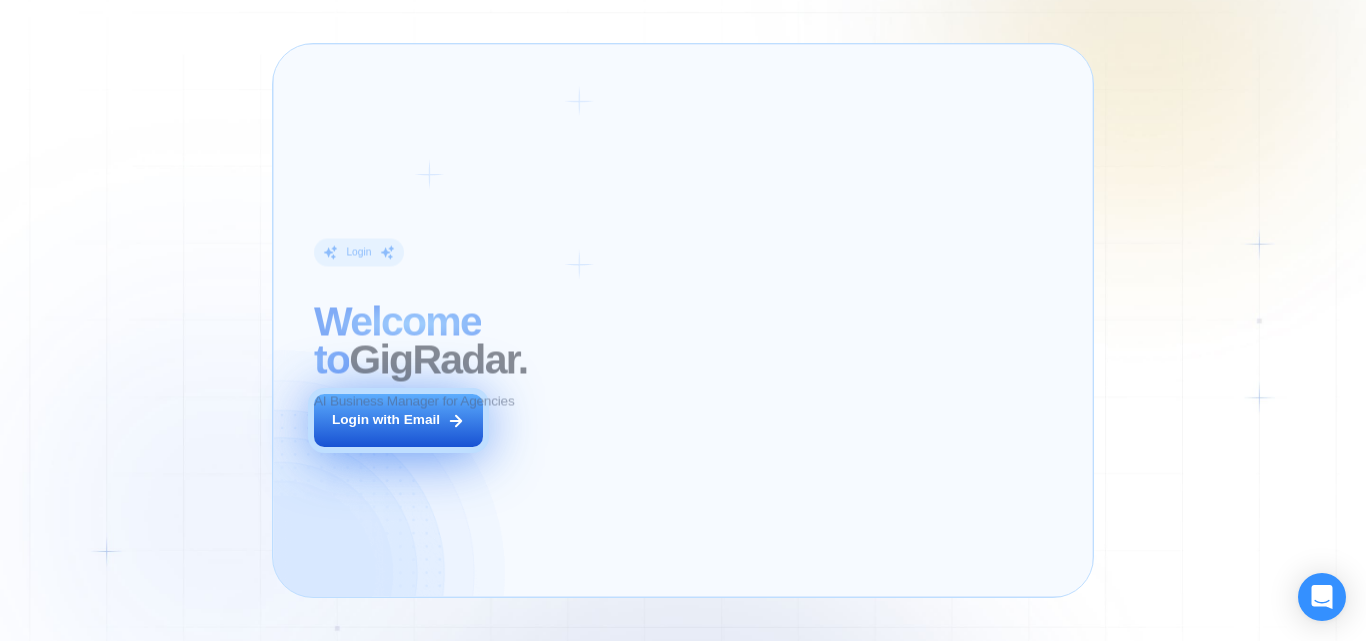 scroll, scrollTop: 0, scrollLeft: 0, axis: both 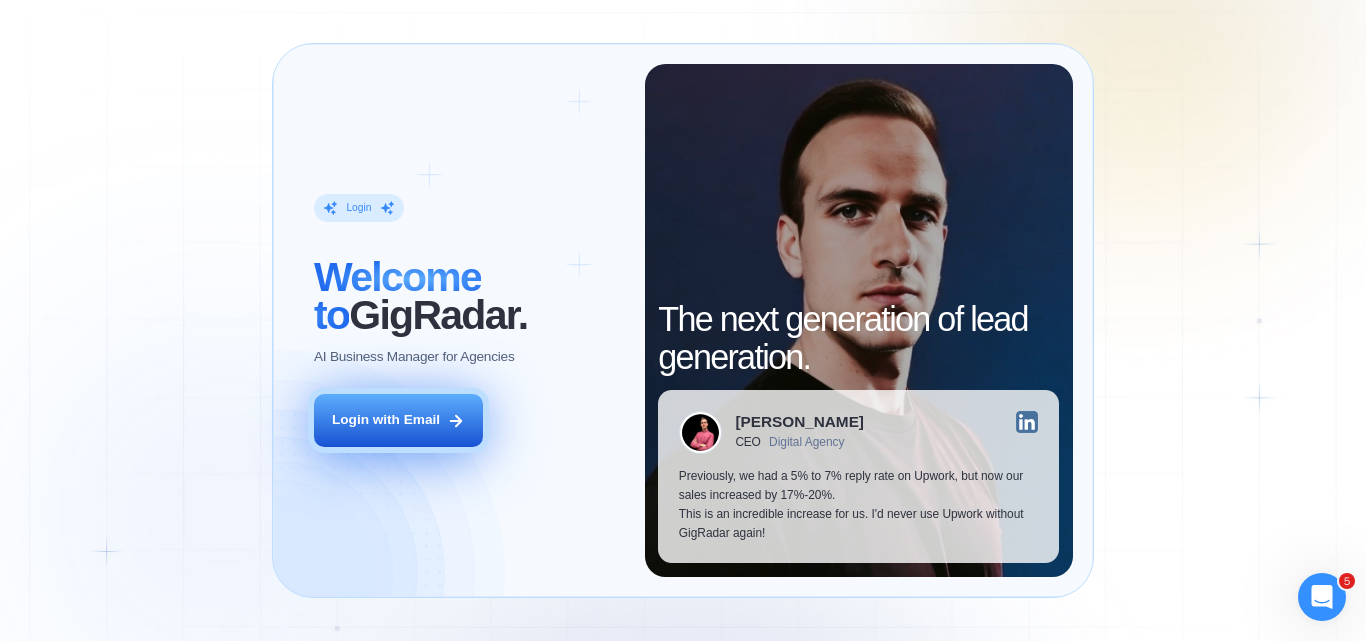 click on "Login with Email" at bounding box center [398, 420] 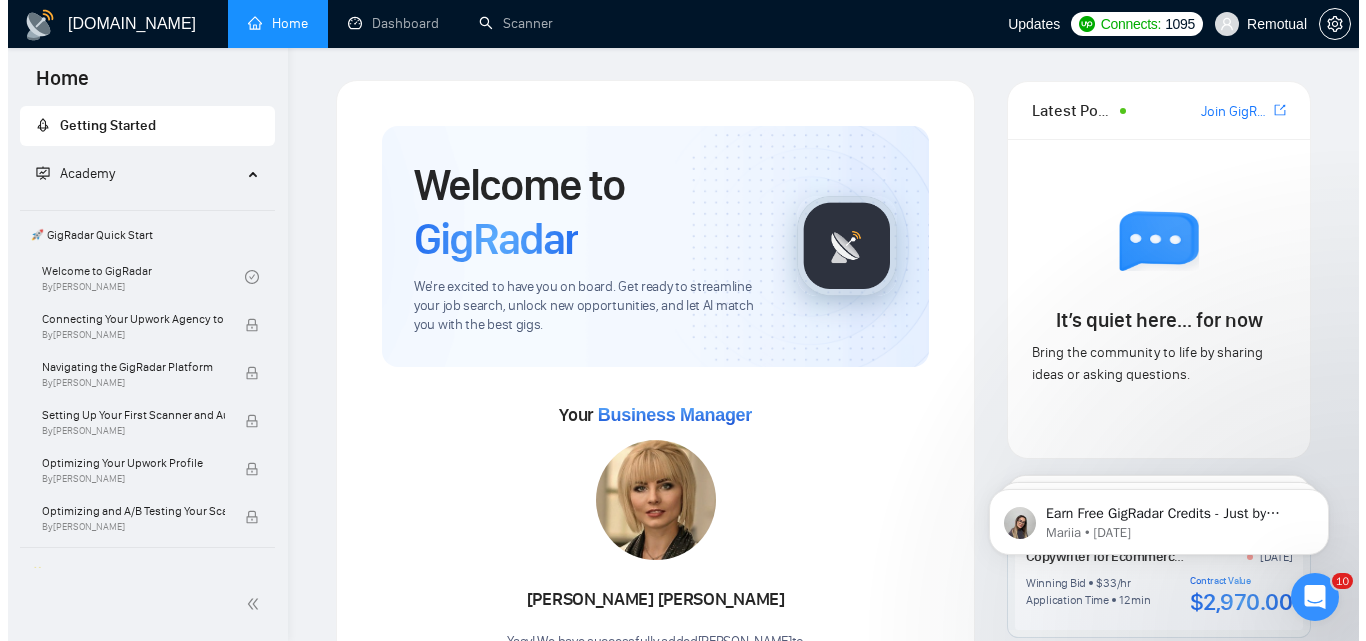 scroll, scrollTop: 0, scrollLeft: 0, axis: both 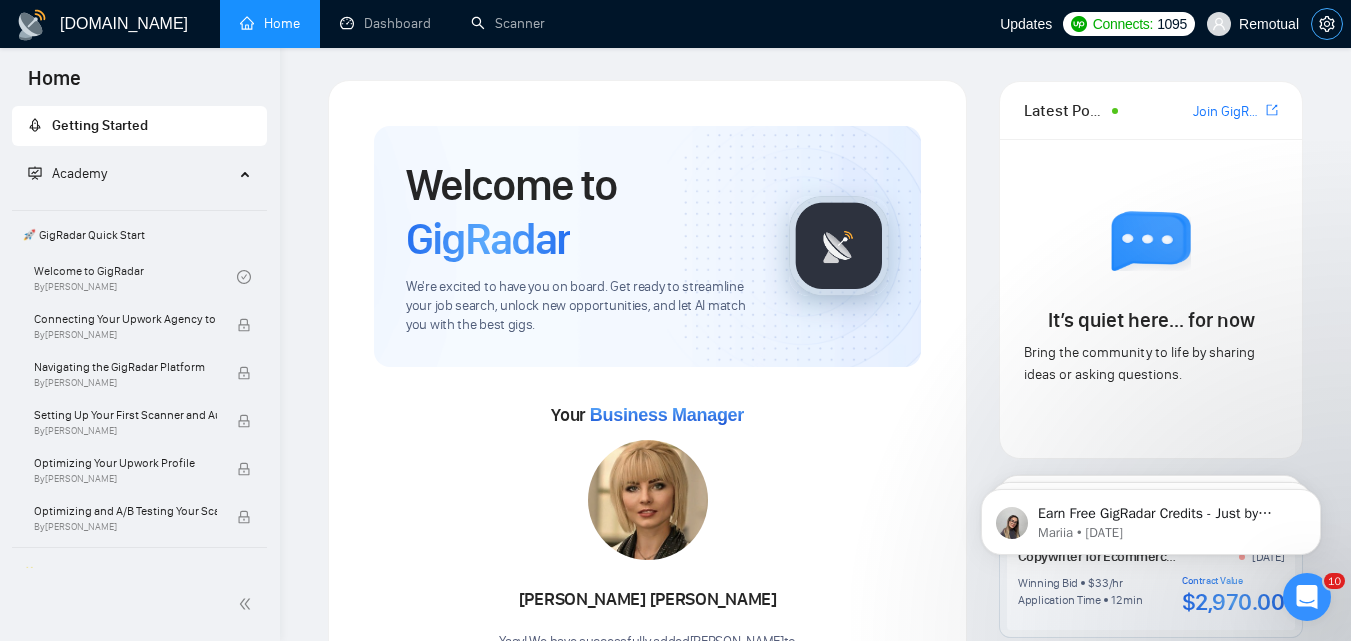 click at bounding box center [1327, 24] 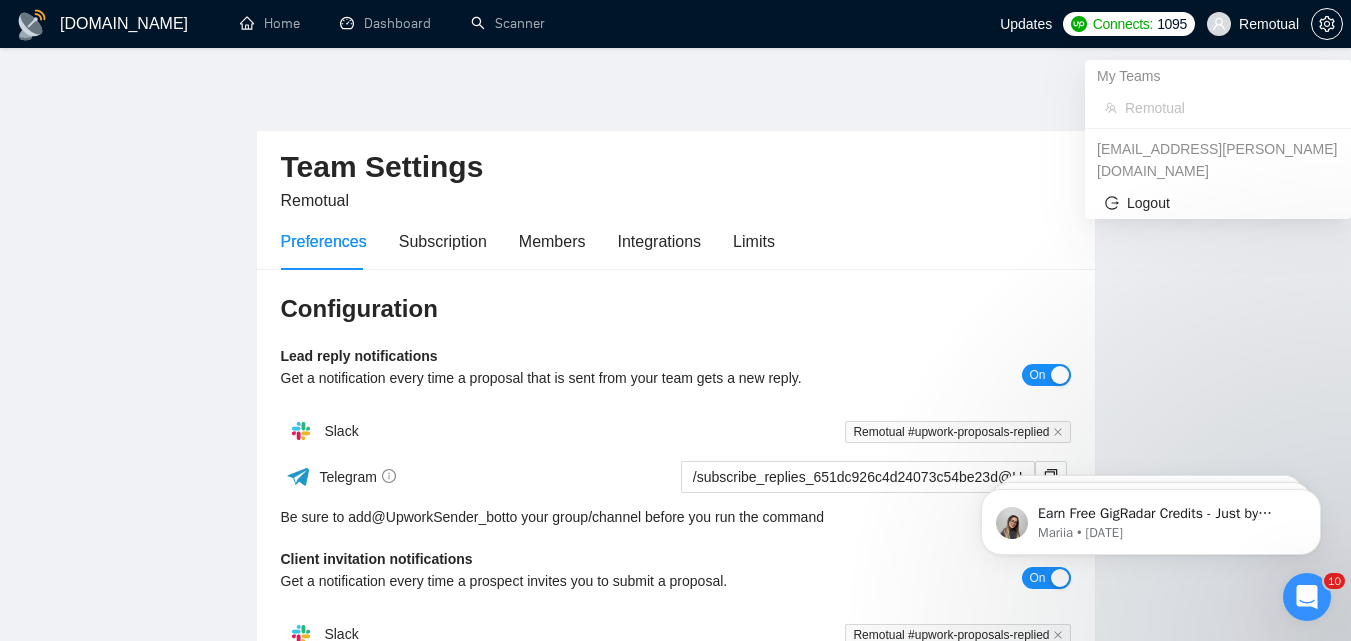 click on "Remotual" at bounding box center (1269, 24) 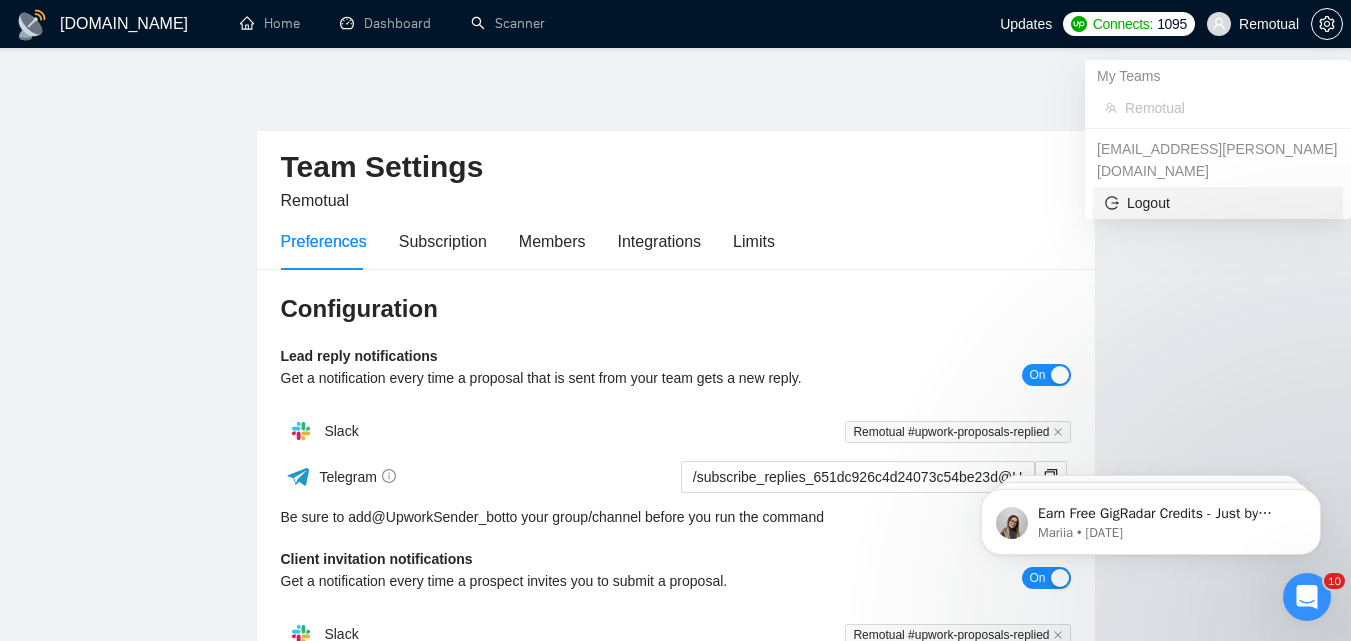 click on "Logout" at bounding box center (1218, 203) 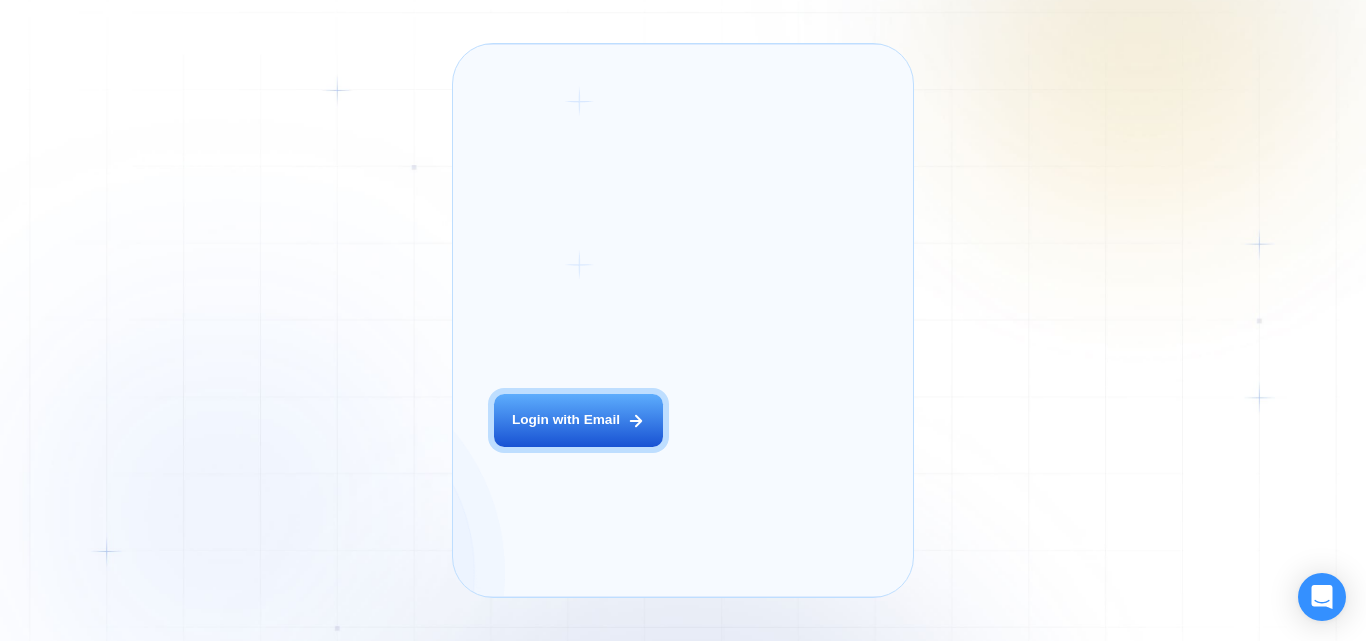 scroll, scrollTop: 0, scrollLeft: 0, axis: both 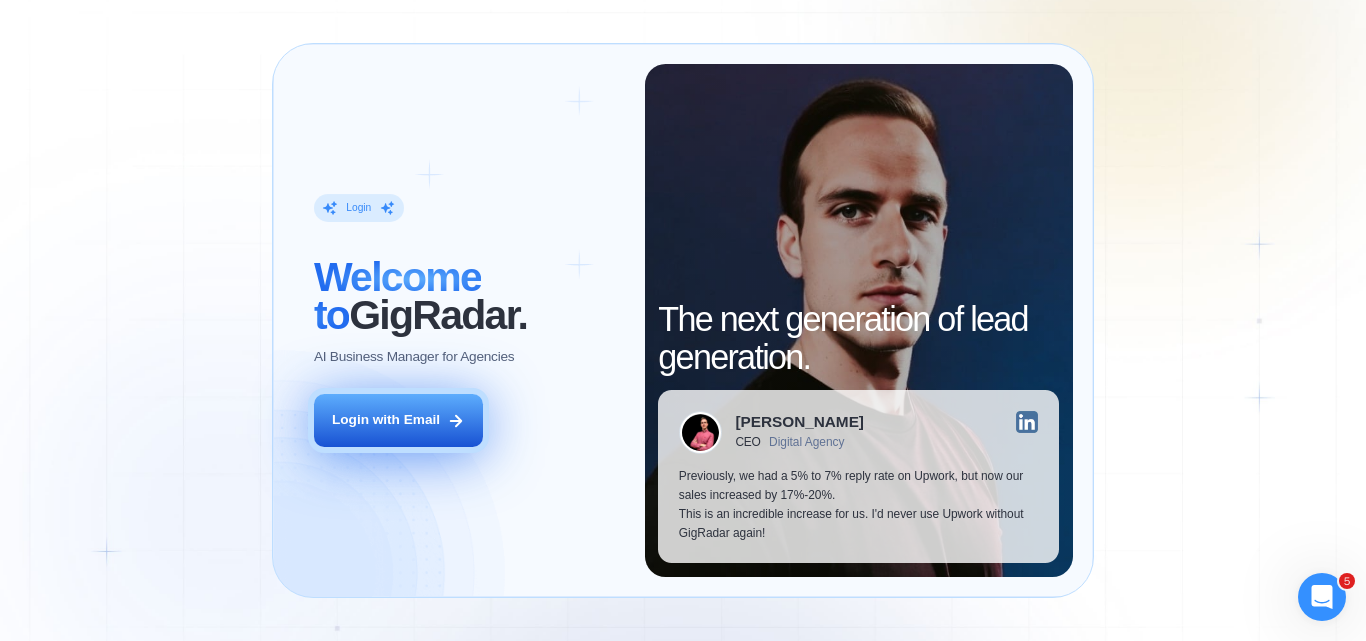 click on "Login with Email" at bounding box center (398, 420) 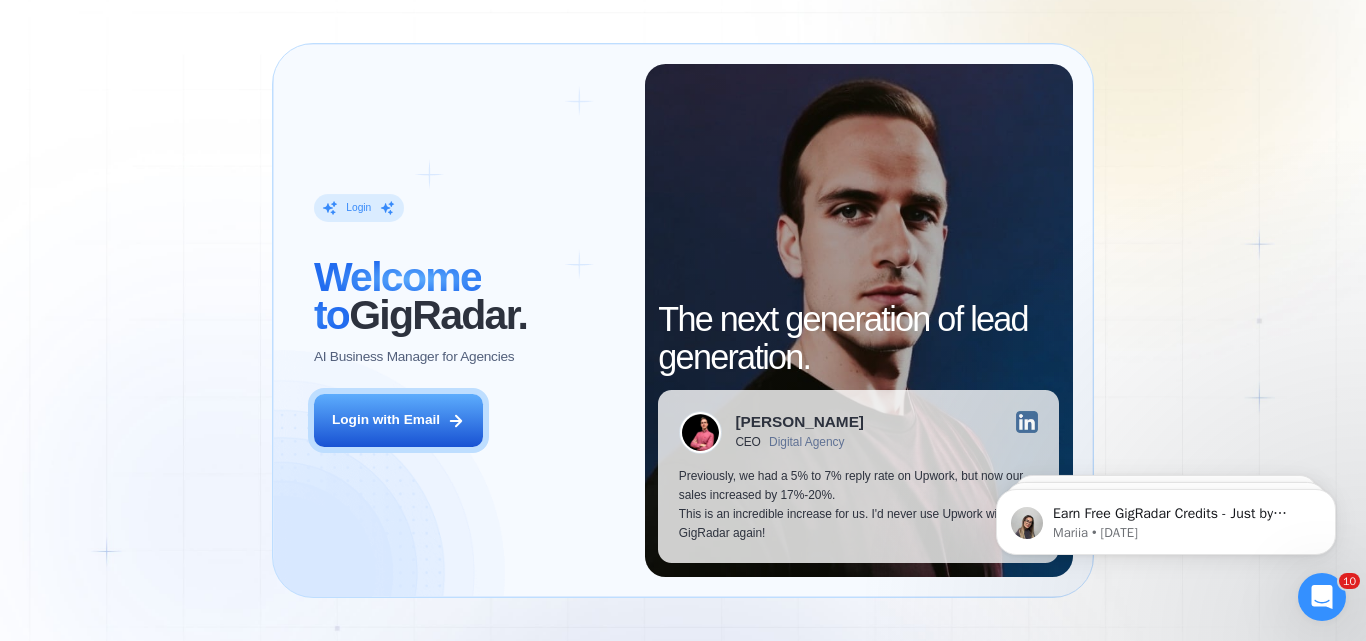 scroll, scrollTop: 0, scrollLeft: 0, axis: both 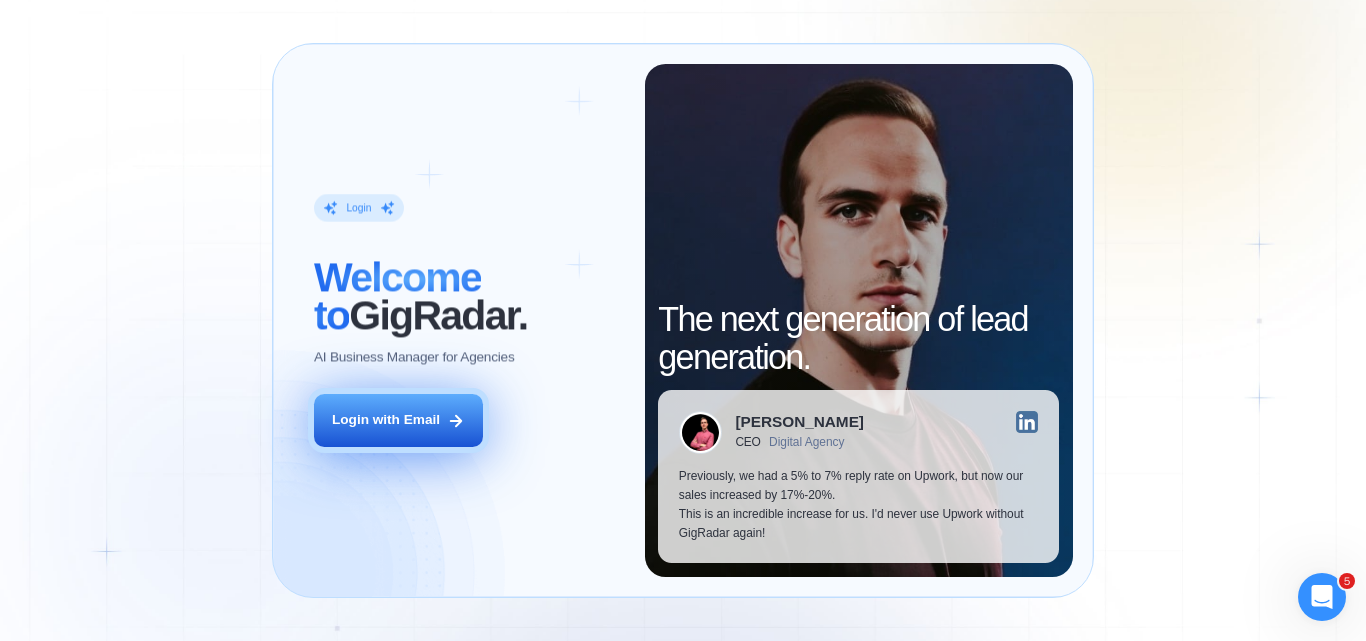click on "Login with Email" at bounding box center [386, 420] 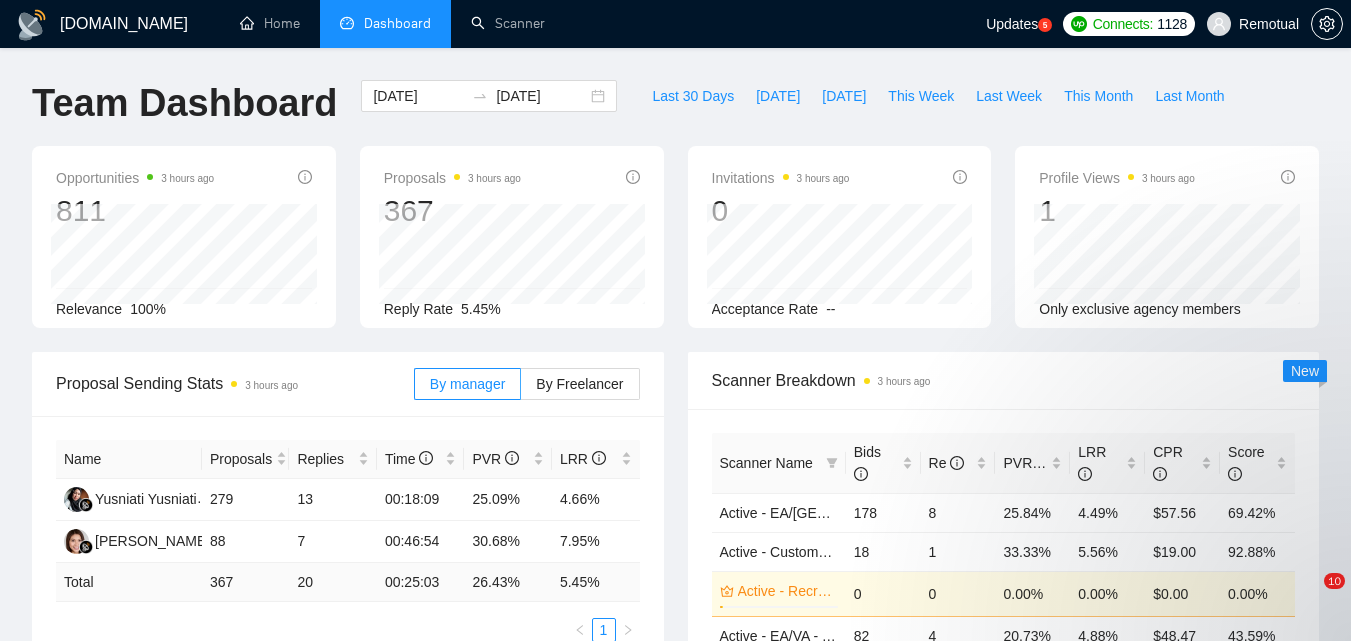 scroll, scrollTop: 0, scrollLeft: 0, axis: both 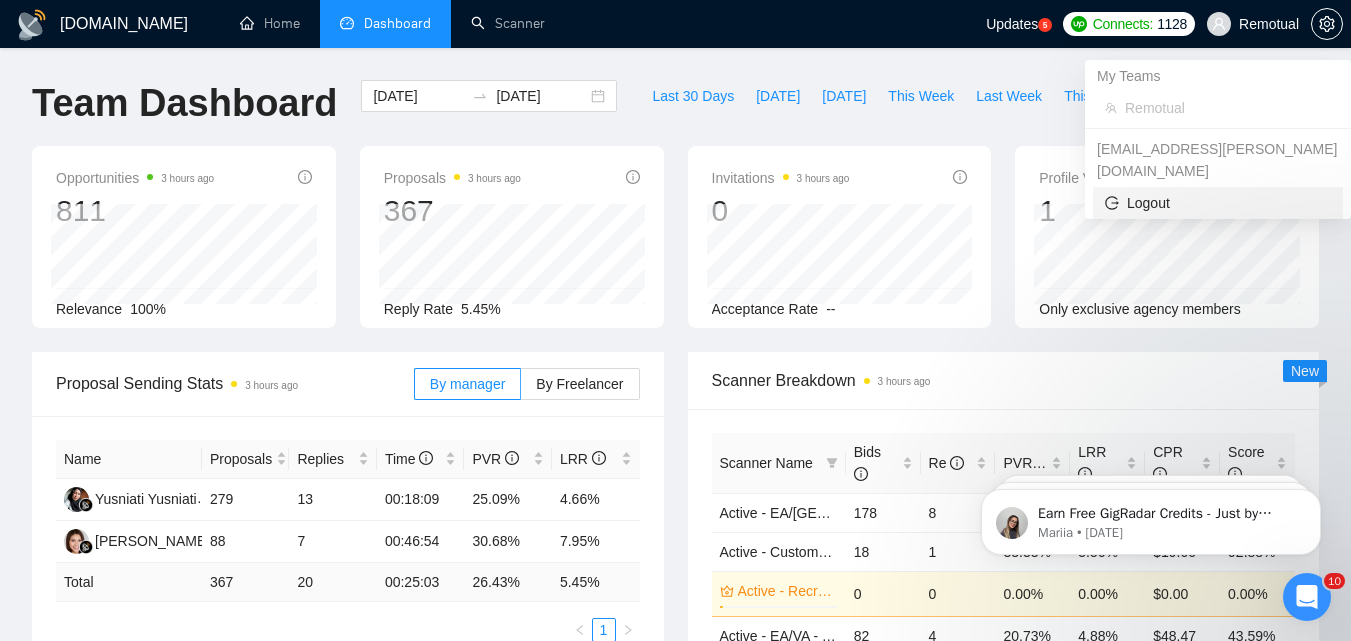 click on "Logout" at bounding box center [1218, 203] 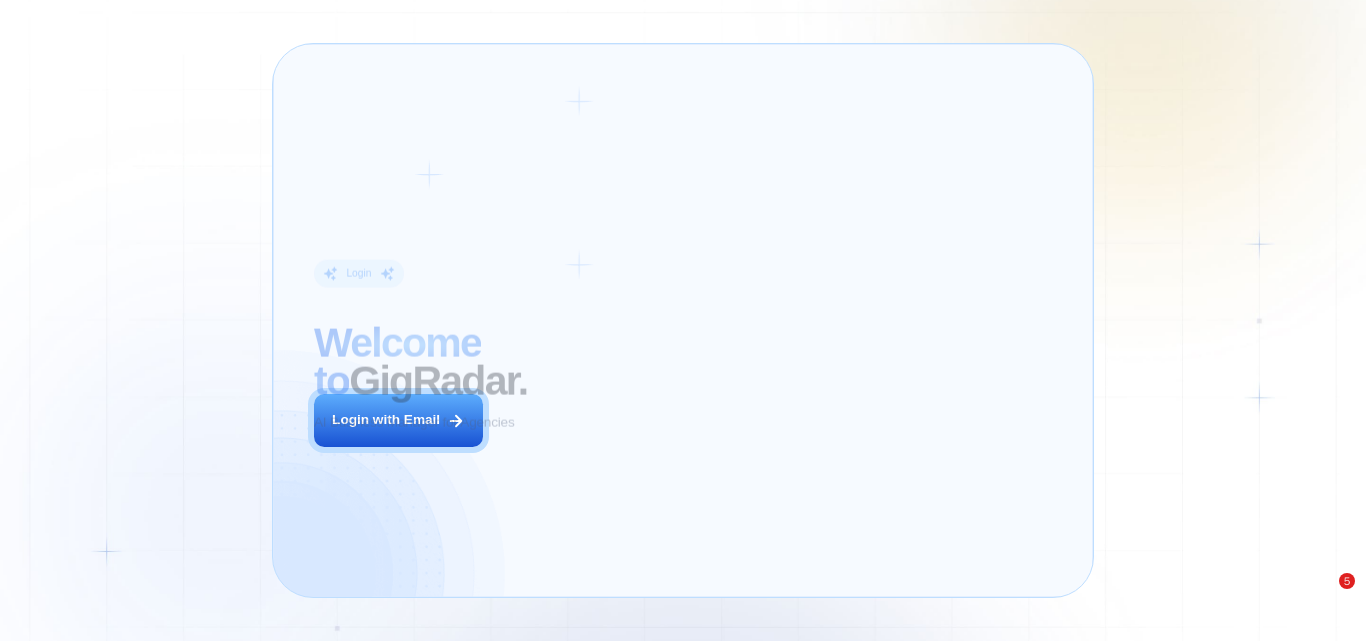 scroll, scrollTop: 0, scrollLeft: 0, axis: both 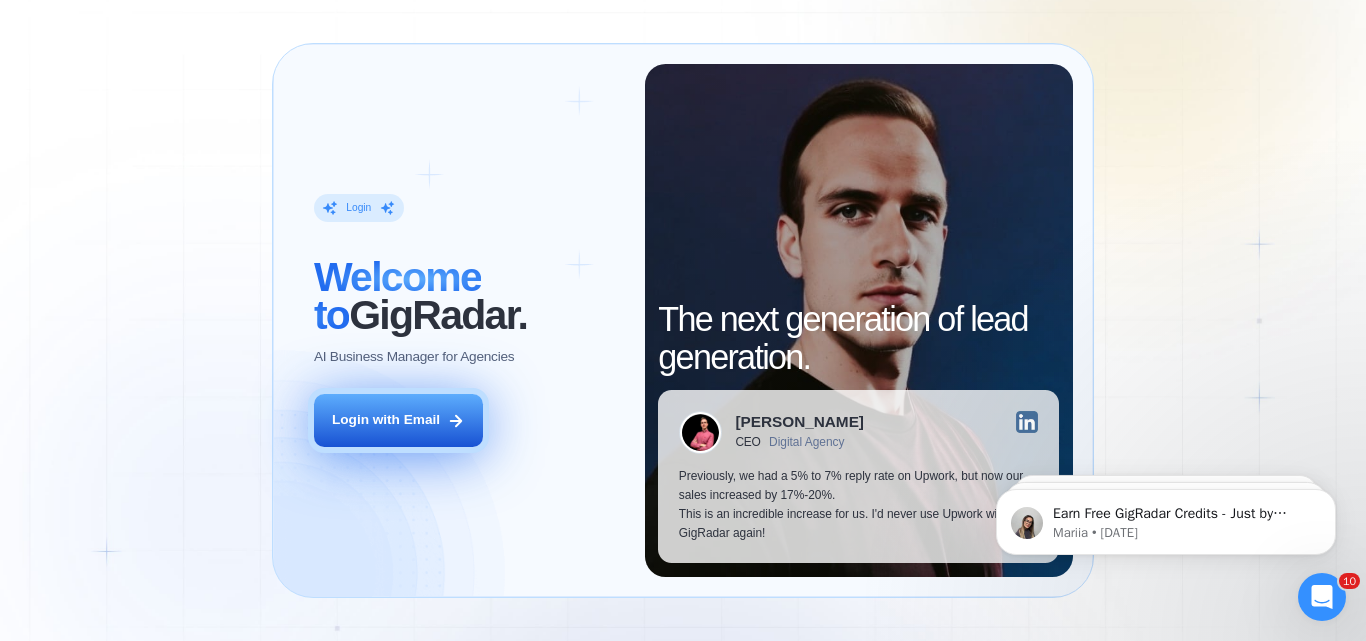 click on "Login with Email" at bounding box center [398, 420] 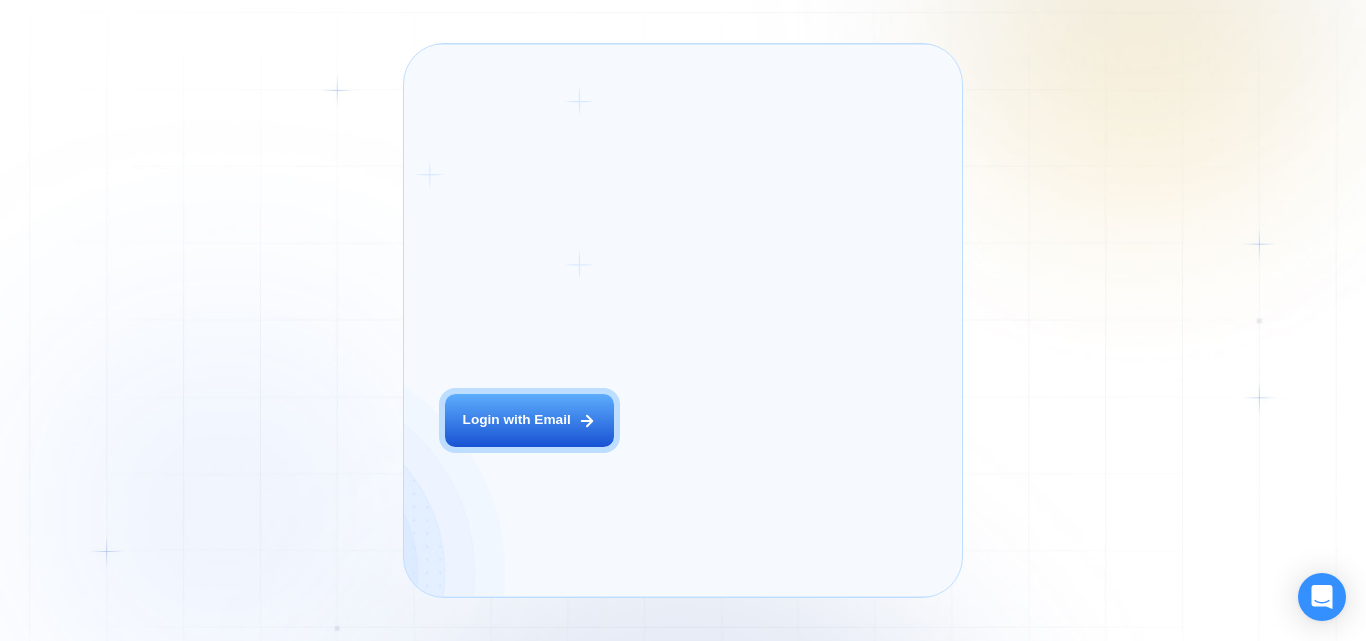 scroll, scrollTop: 0, scrollLeft: 0, axis: both 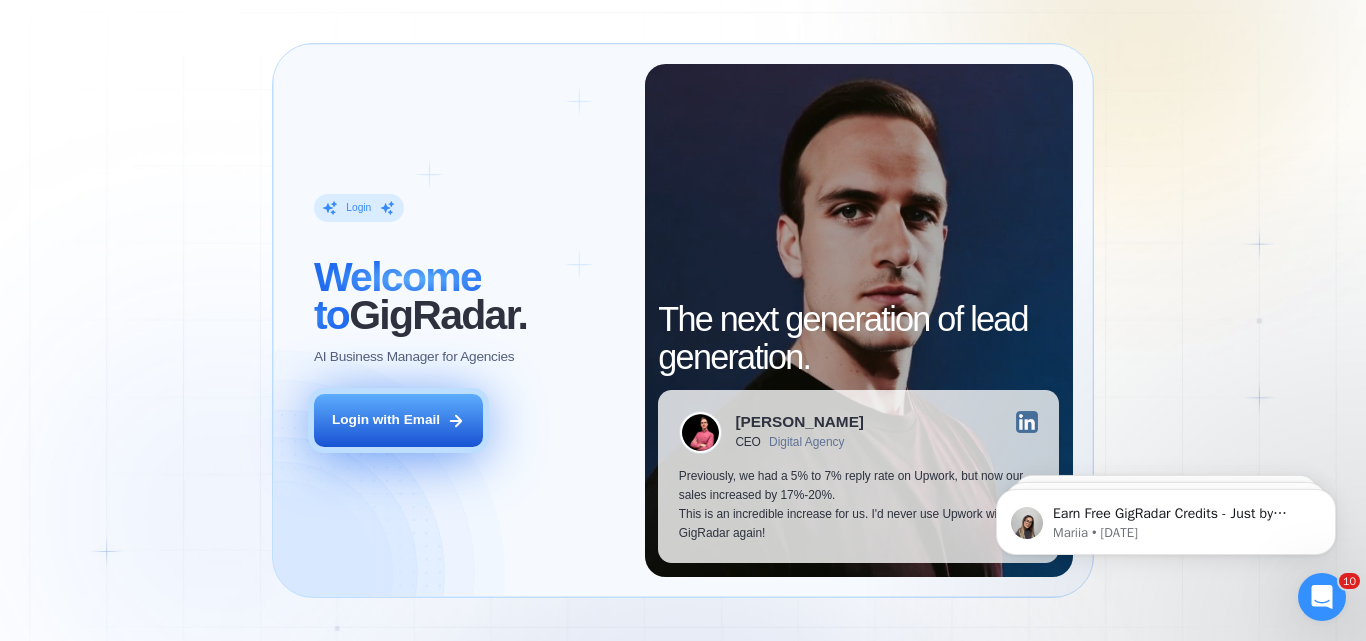 click on "Login with Email" at bounding box center (386, 420) 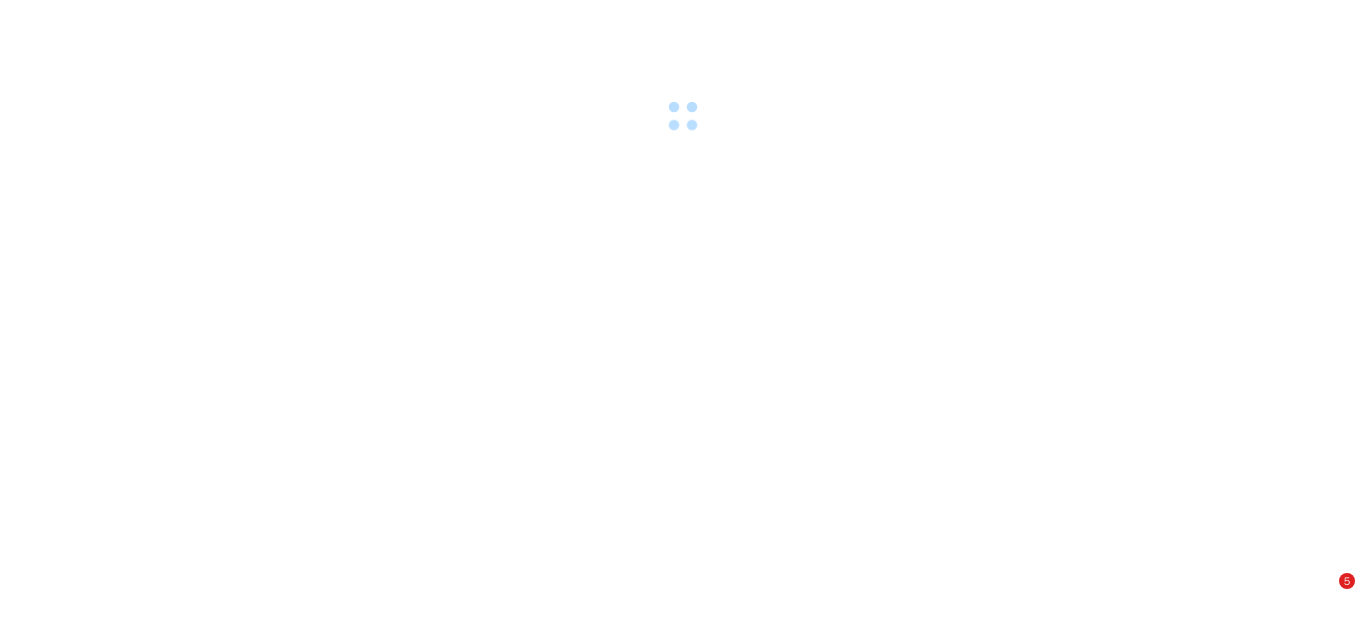 scroll, scrollTop: 0, scrollLeft: 0, axis: both 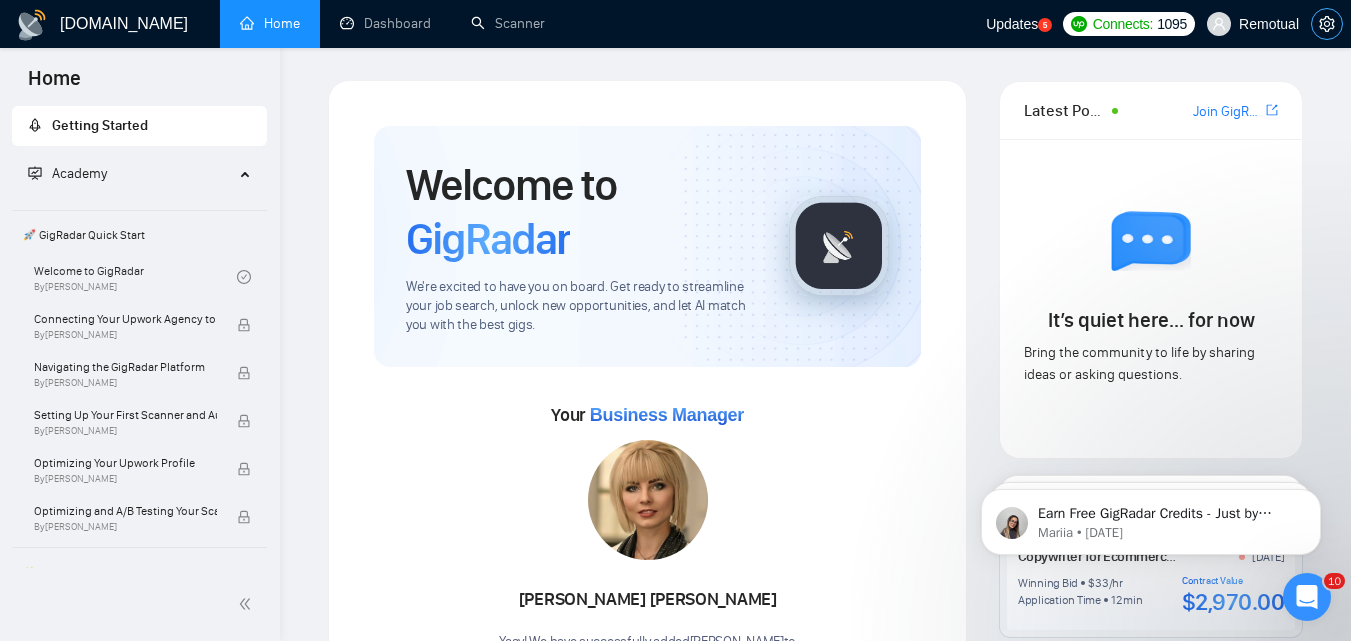 click 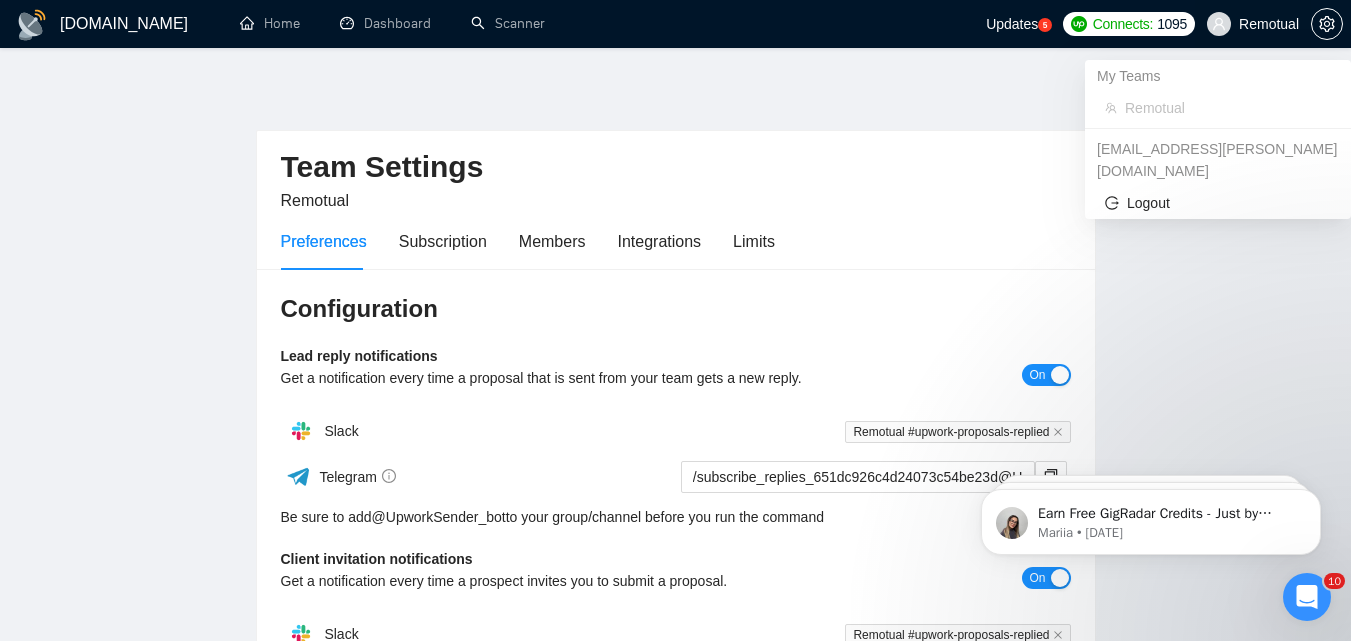 click on "Remotual" at bounding box center (1269, 24) 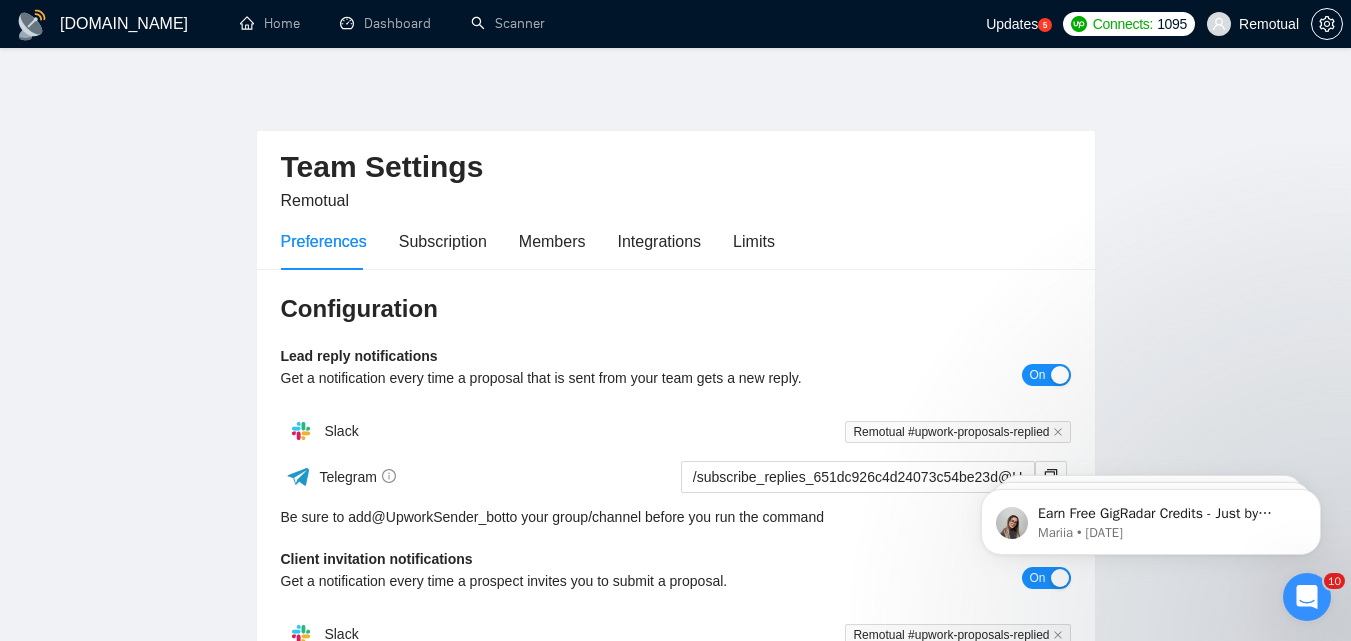 click 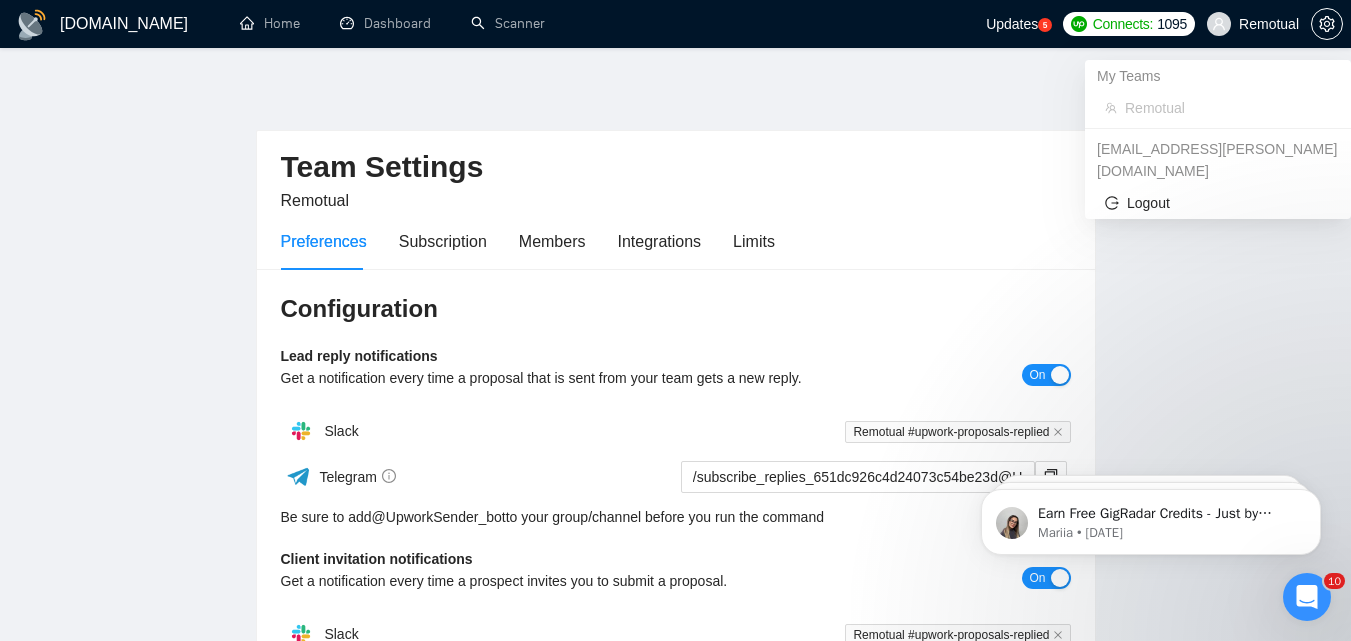 click on "Remotual" at bounding box center [1228, 108] 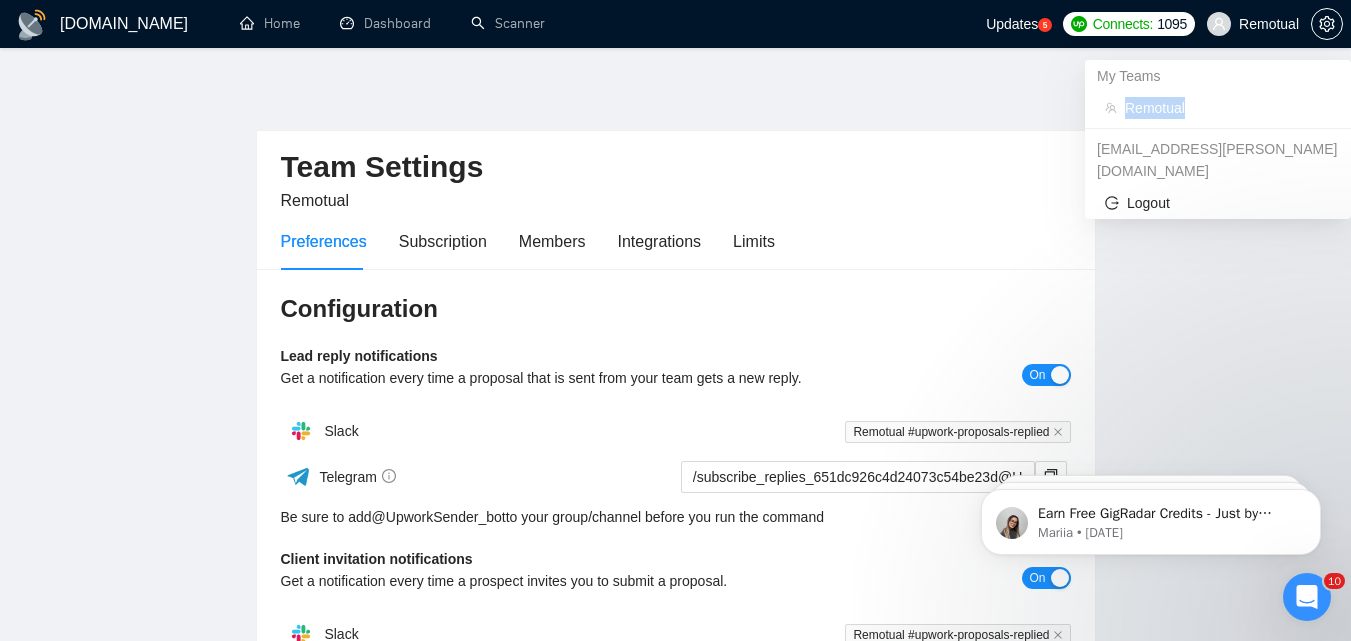 click on "Remotual" at bounding box center [1228, 108] 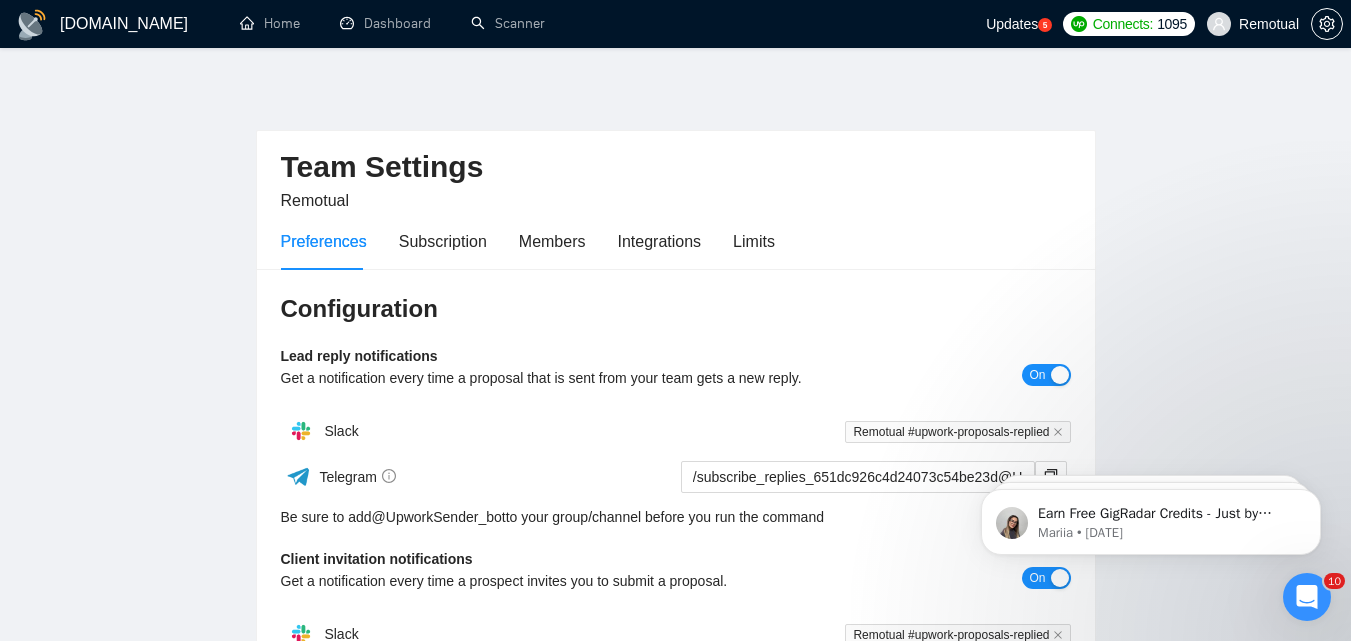 click on "Team Settings Remotual Preferences Subscription Members Integrations Limits Configuration Lead reply notifications Get a notification every time a proposal that is sent from your team gets a new reply. On   Slack Remotual #upwork-proposals-replied   Telegram /subscribe_replies_651dc926c4d24073c54be23d@UpworkSender_bot Be sure to add  @ UpworkSender_bot  to your group/channel before you run the command Client invitation notifications Get a notification every time a prospect invites you to submit a proposal. On   Slack Remotual #upwork-proposals-replied   Telegram /subscribe_invitations_651dc926c4d24073c54be23d@UpworkSender_bot Be sure to add  @ UpworkSender_bot  to your group/channel before you run the command Auto top-up connects   Additional permissions needed. Your business manager will automatically top up your connects balance using your default payment method if the balance reaches below the set threshold. Off Connects Balance Notifications On   Slack Add to Slack   Telegram Be sure to add  @ 100" at bounding box center (675, 607) 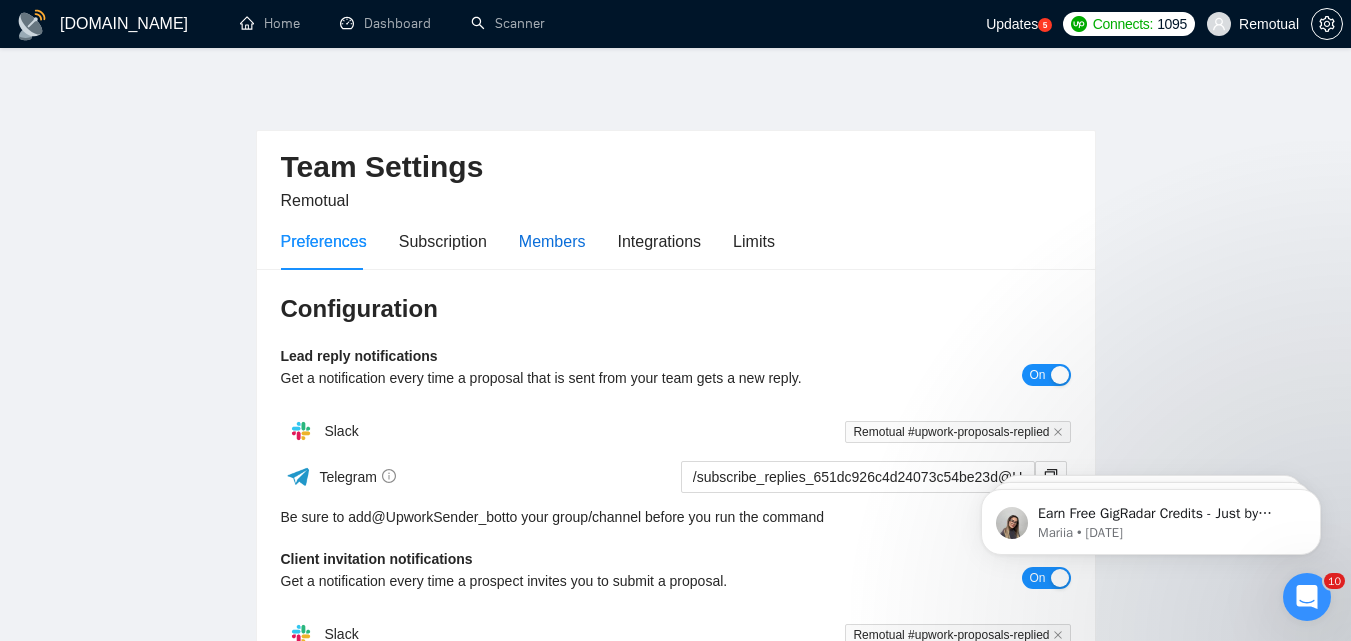 click on "Members" at bounding box center (552, 241) 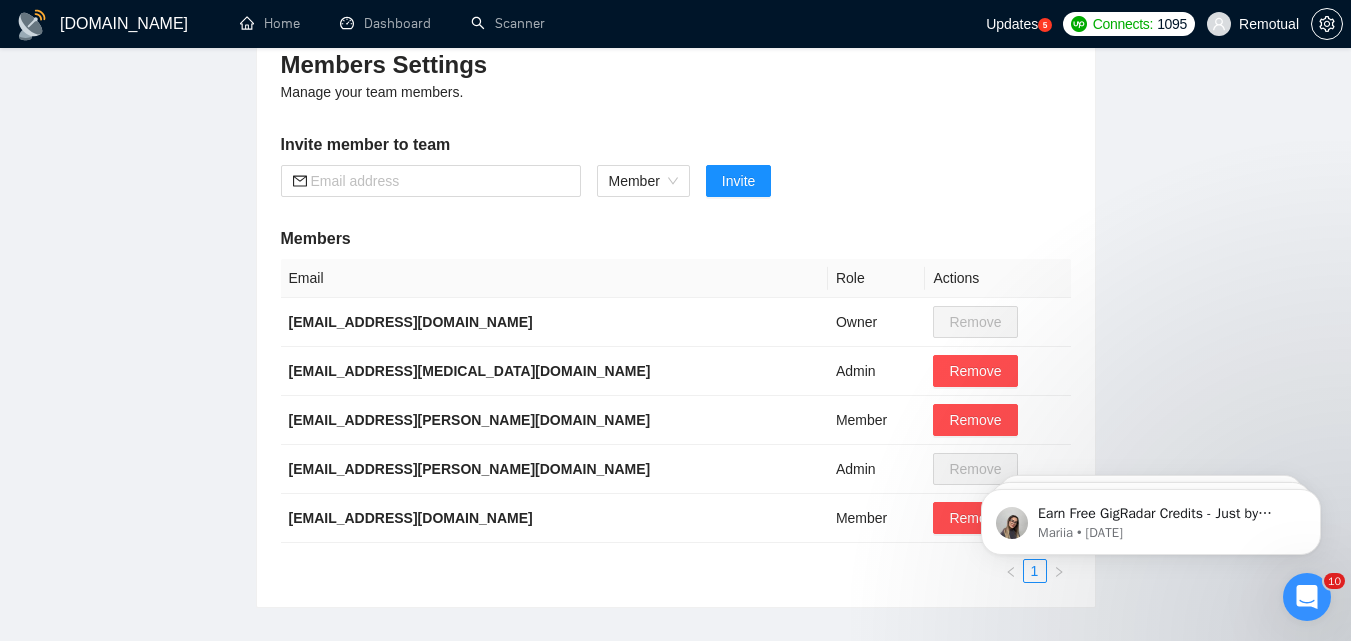 scroll, scrollTop: 257, scrollLeft: 0, axis: vertical 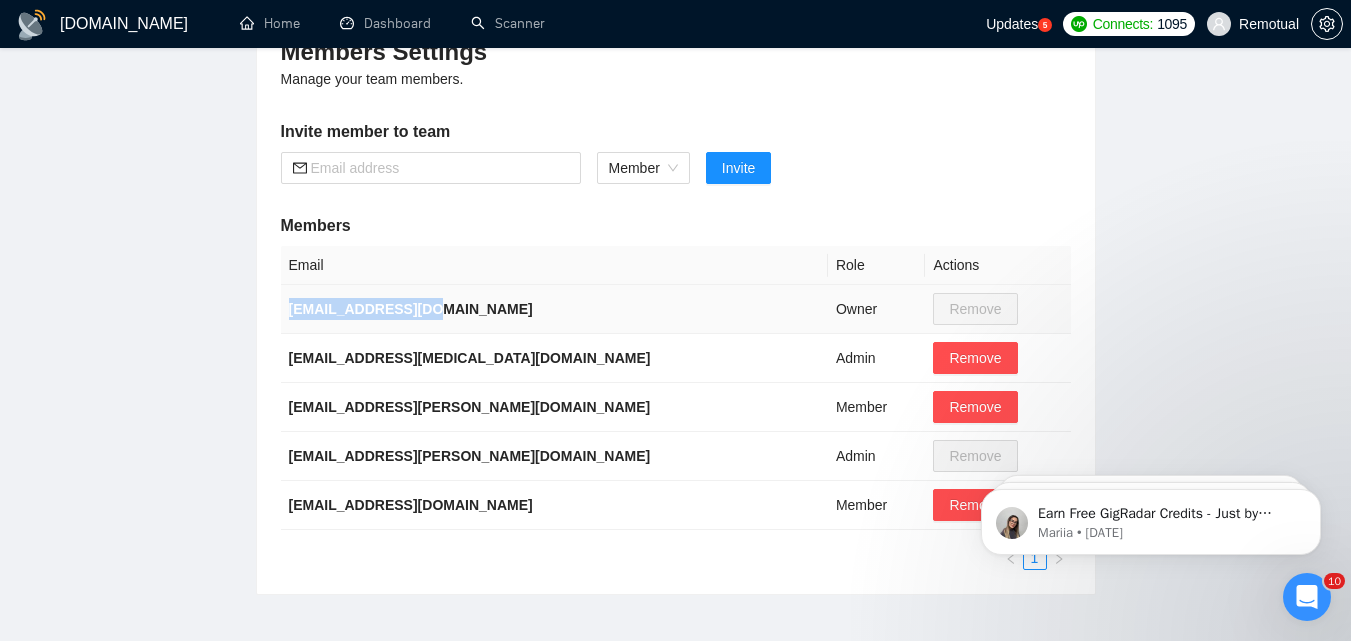 drag, startPoint x: 433, startPoint y: 312, endPoint x: 285, endPoint y: 317, distance: 148.08444 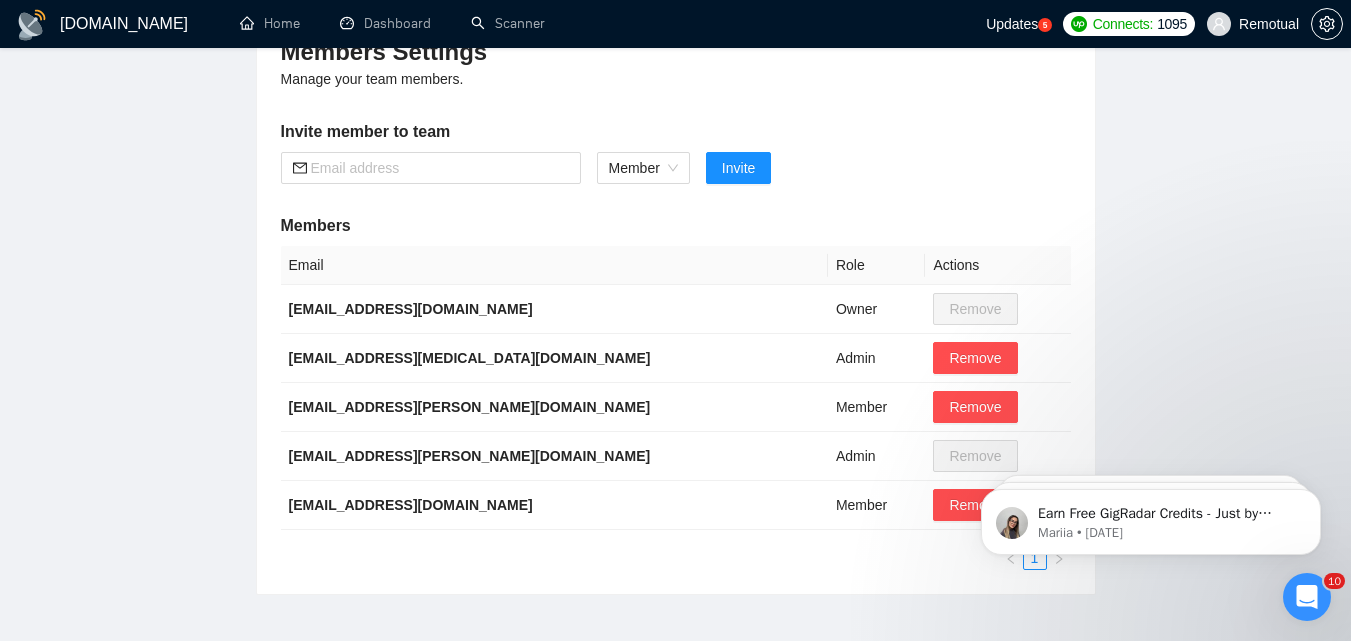 click on "Team Settings Remotual Preferences Subscription Members Integrations Limits Members Settings Manage your team members. Invite member to team Member Invite Members Email Role Actions dilip@remotual.com Owner Remove glein.tora@remotual.com Admin Remove jacq.meneses@remotual.com Member Remove sushant.kalambe@remotual.com Admin Remove viktor+1@gigradar.io Member Remove 1" at bounding box center [675, 209] 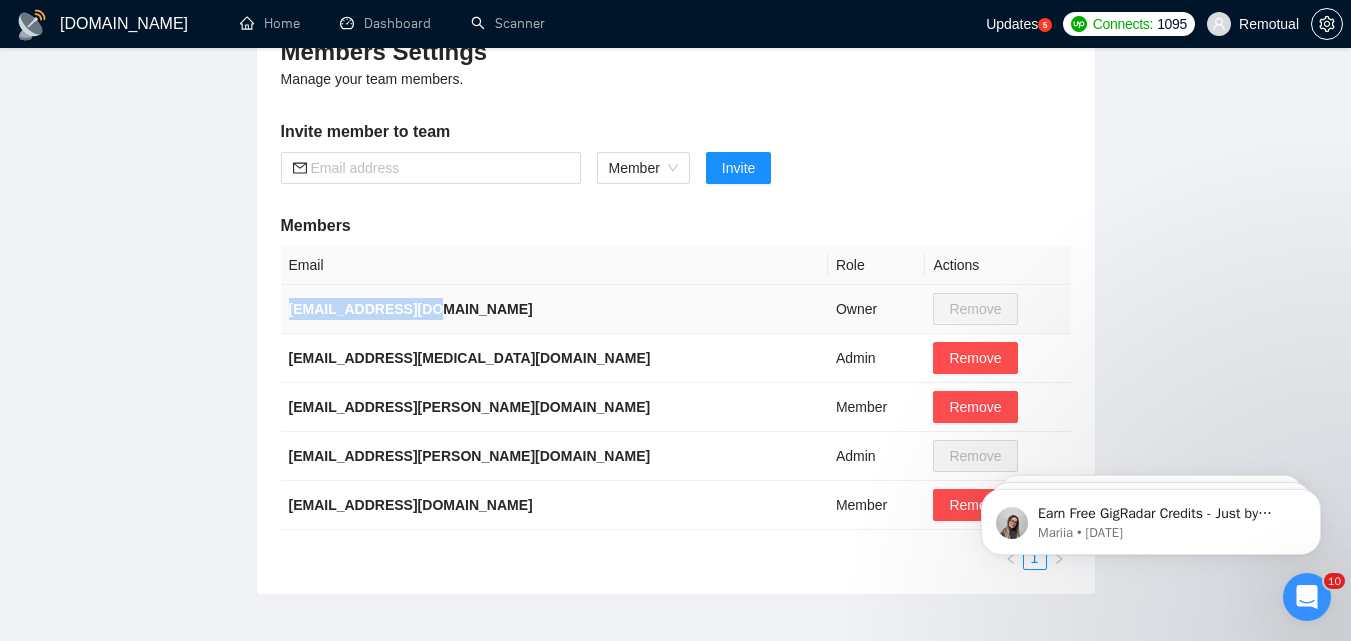 drag, startPoint x: 428, startPoint y: 307, endPoint x: 285, endPoint y: 312, distance: 143.08739 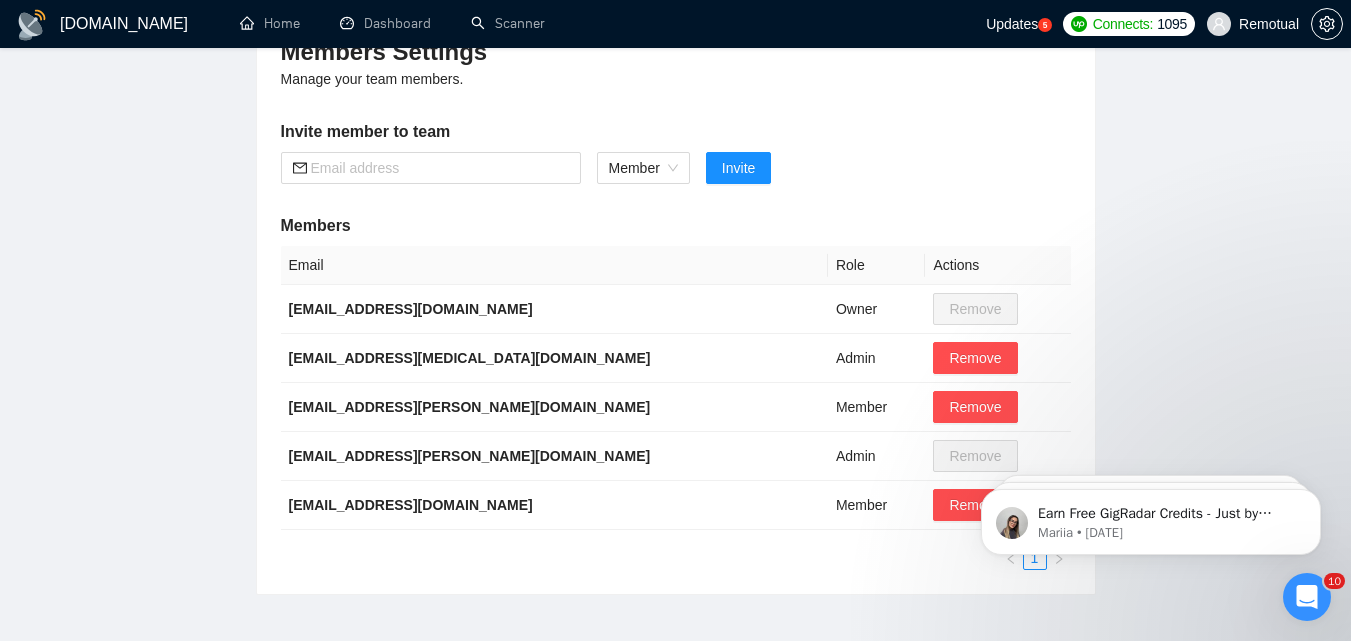 click on "Team Settings Remotual Preferences Subscription Members Integrations Limits Members Settings Manage your team members. Invite member to team Member Invite Members Email Role Actions dilip@remotual.com Owner Remove glein.tora@remotual.com Admin Remove jacq.meneses@remotual.com Member Remove sushant.kalambe@remotual.com Admin Remove viktor+1@gigradar.io Member Remove 1" at bounding box center (675, 209) 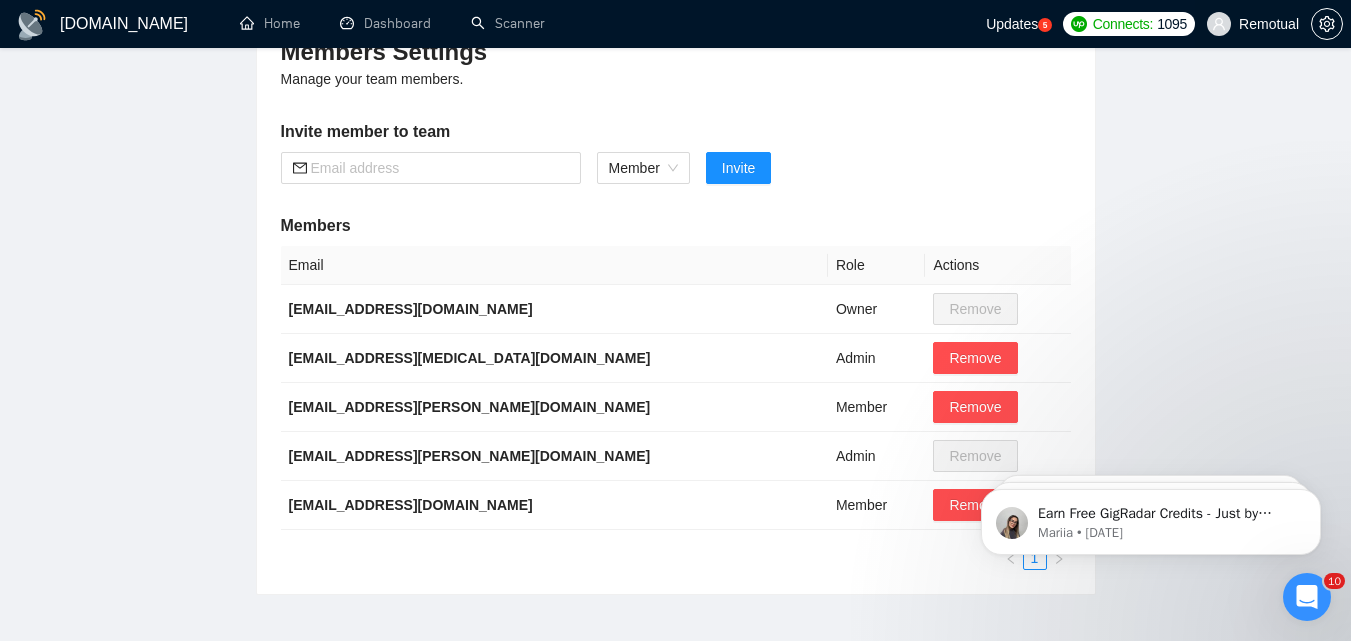 click on "Remotual" at bounding box center (1269, 24) 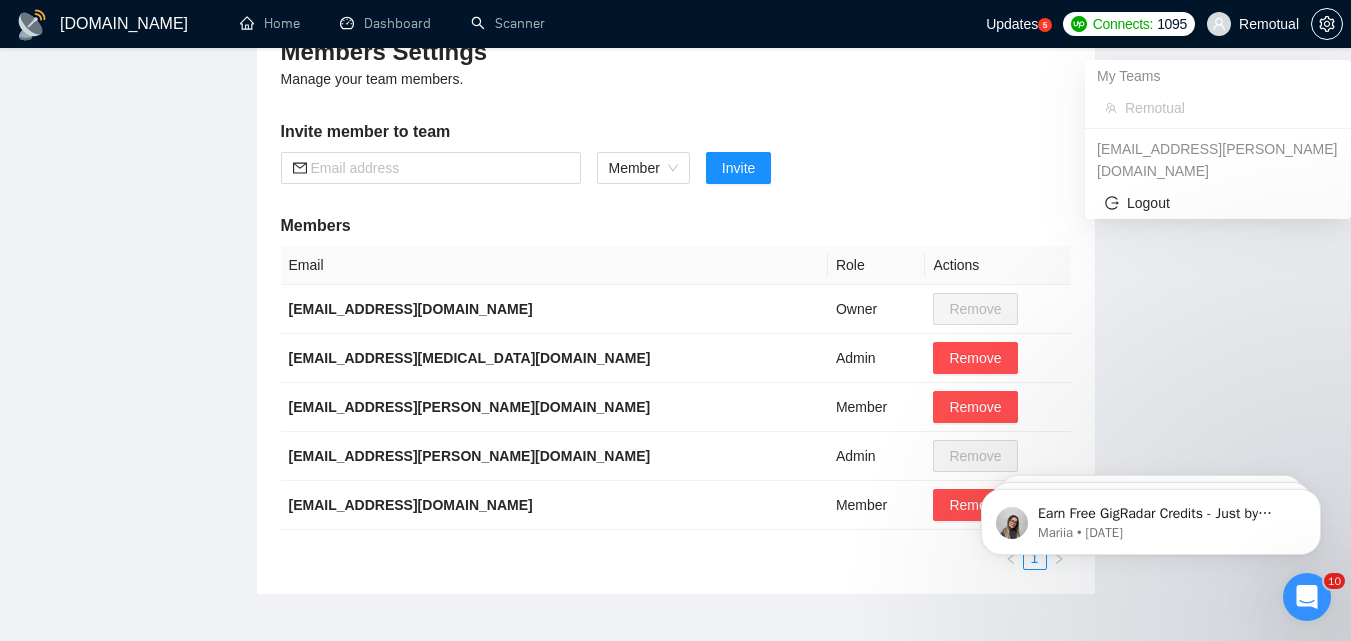click on "Remotual" at bounding box center [1269, 24] 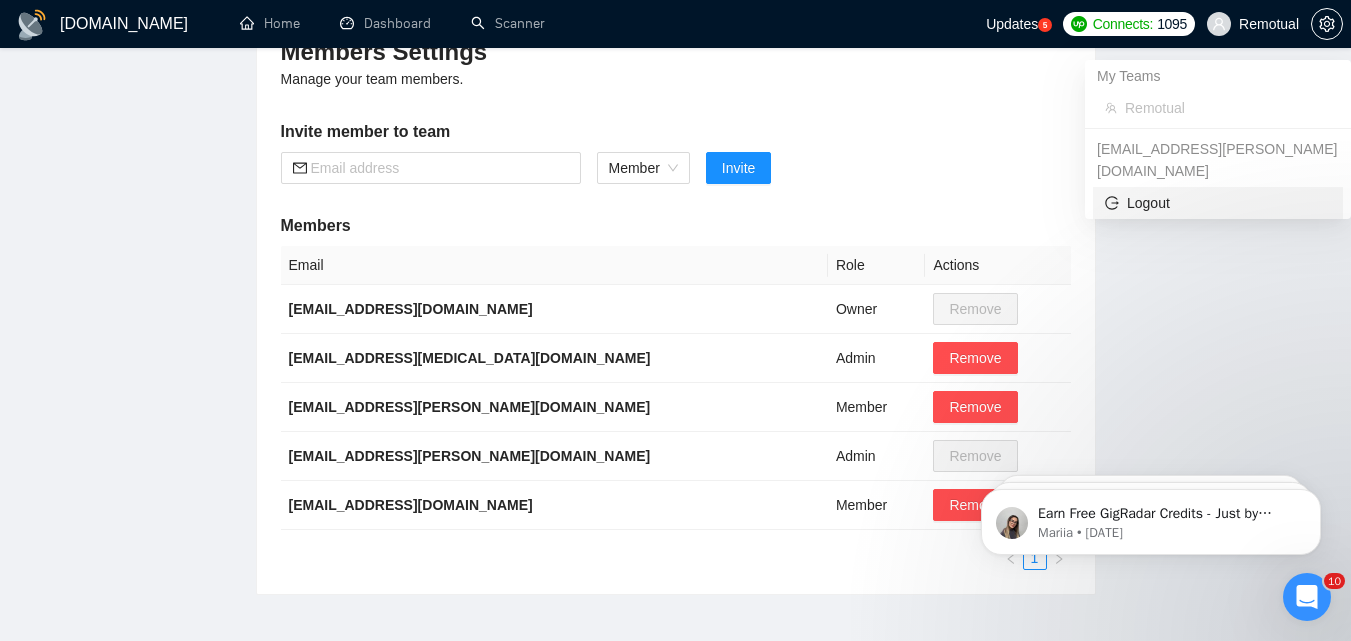click on "Logout" at bounding box center (1218, 203) 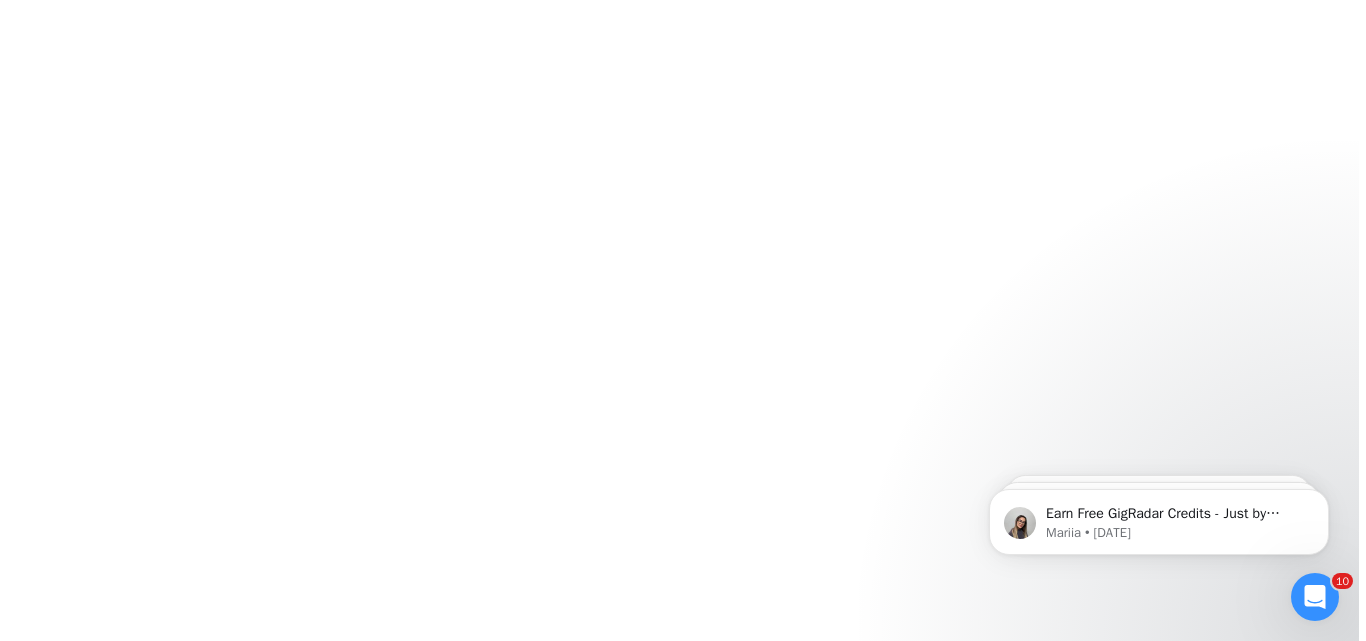 scroll, scrollTop: 0, scrollLeft: 0, axis: both 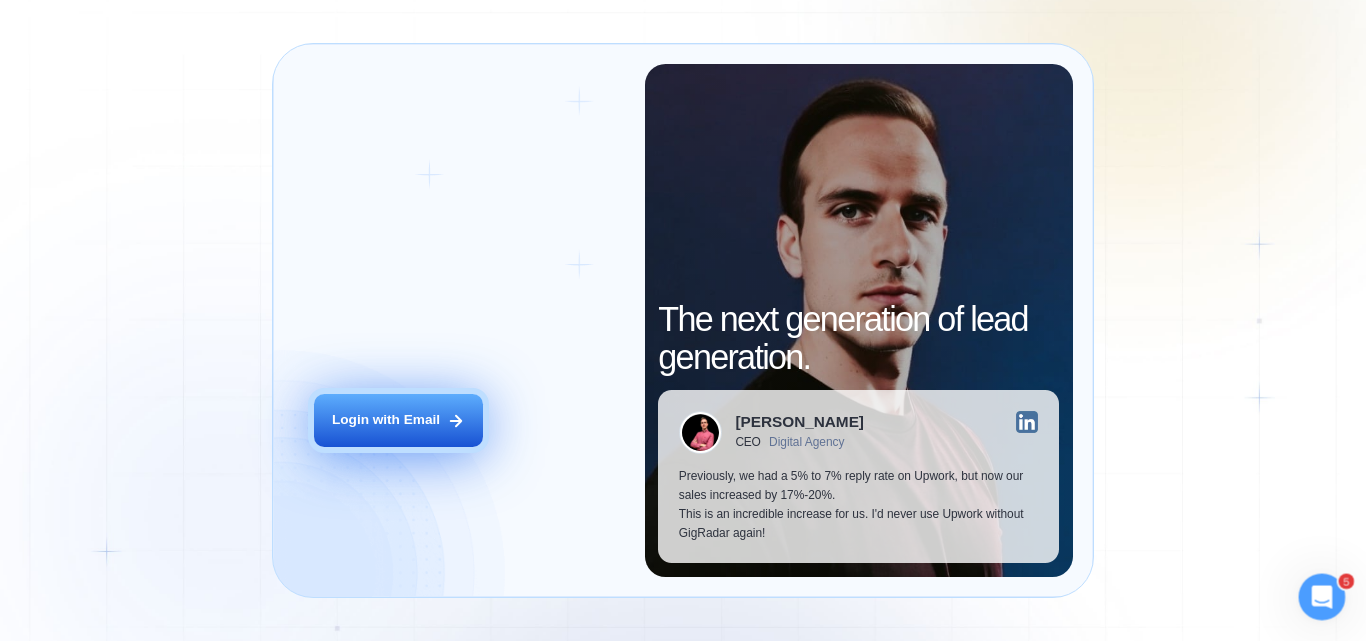 click on "Login with Email" at bounding box center [398, 420] 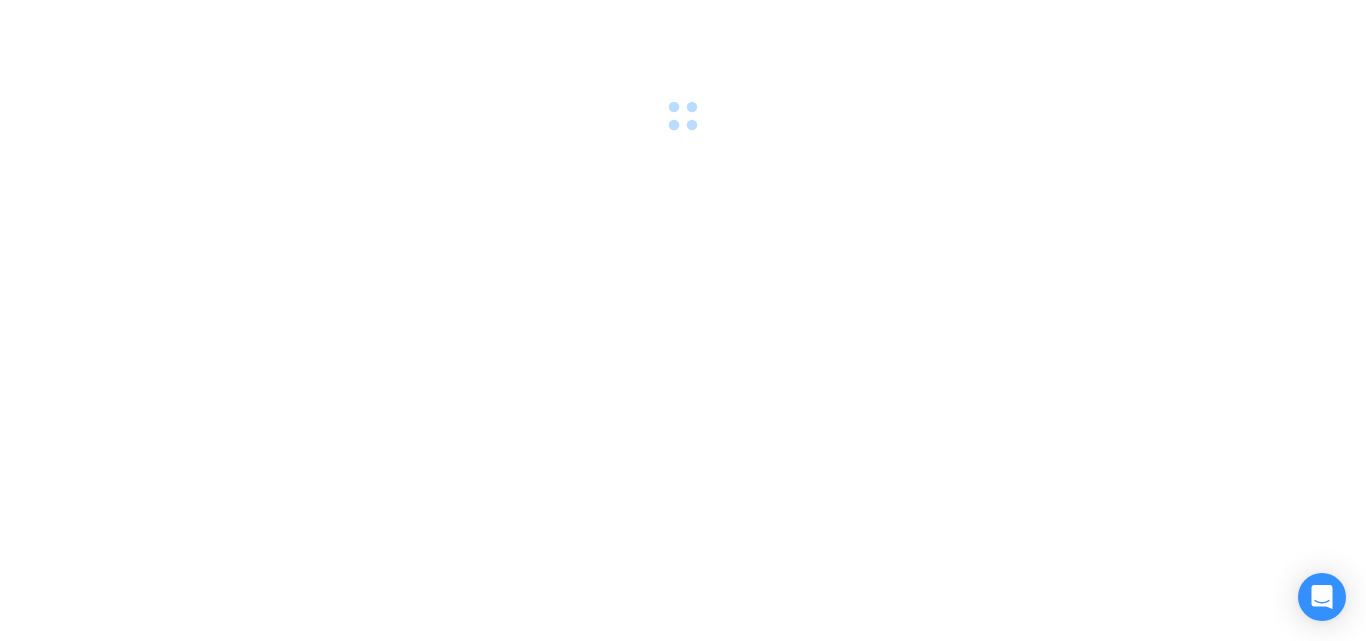 scroll, scrollTop: 0, scrollLeft: 0, axis: both 